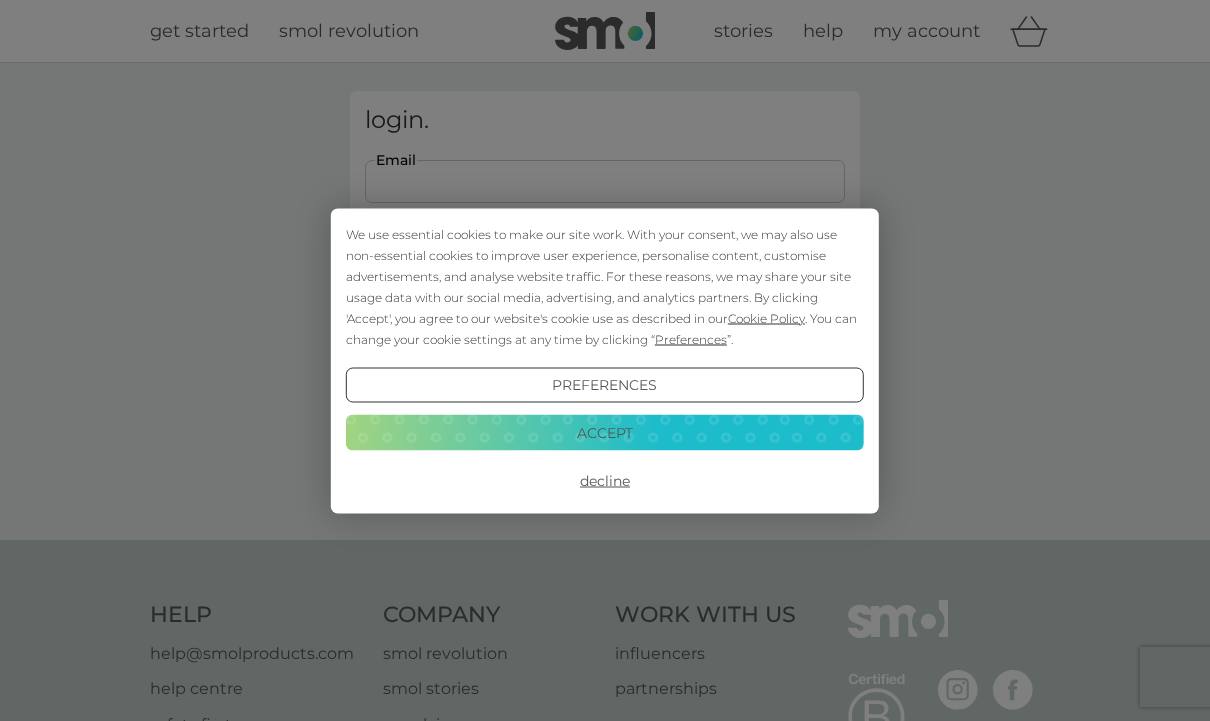 scroll, scrollTop: 0, scrollLeft: 0, axis: both 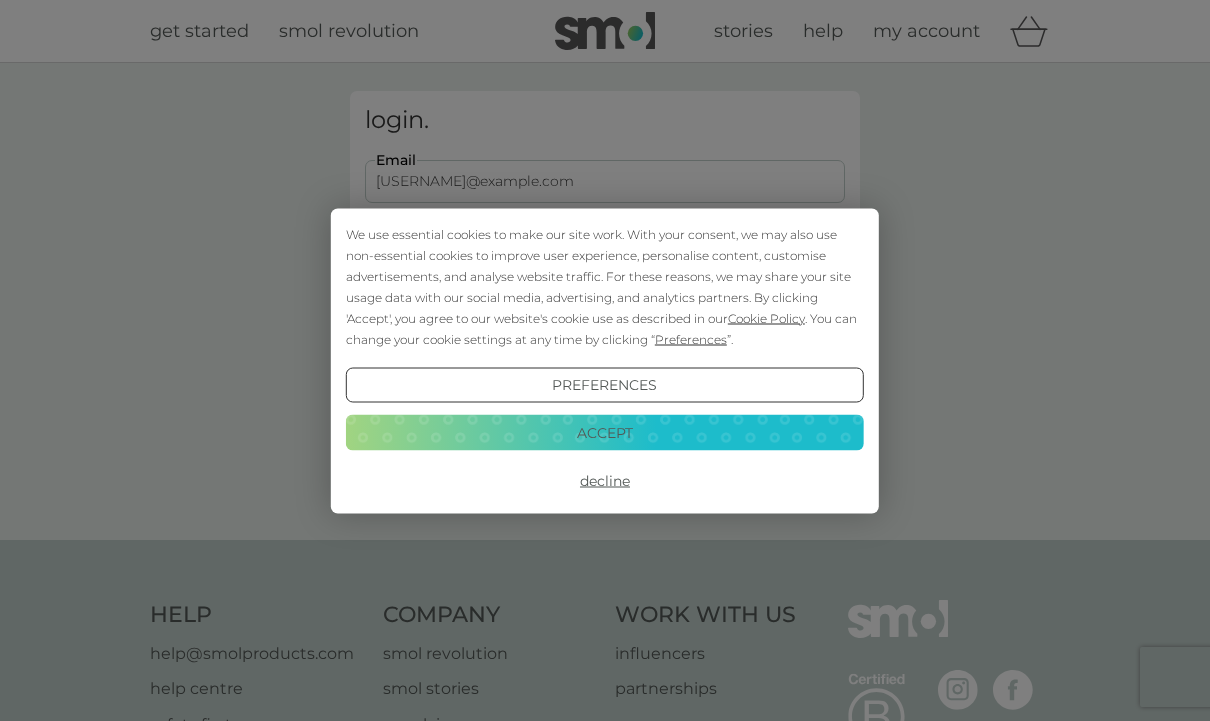 click on "Login" at bounding box center [605, 315] 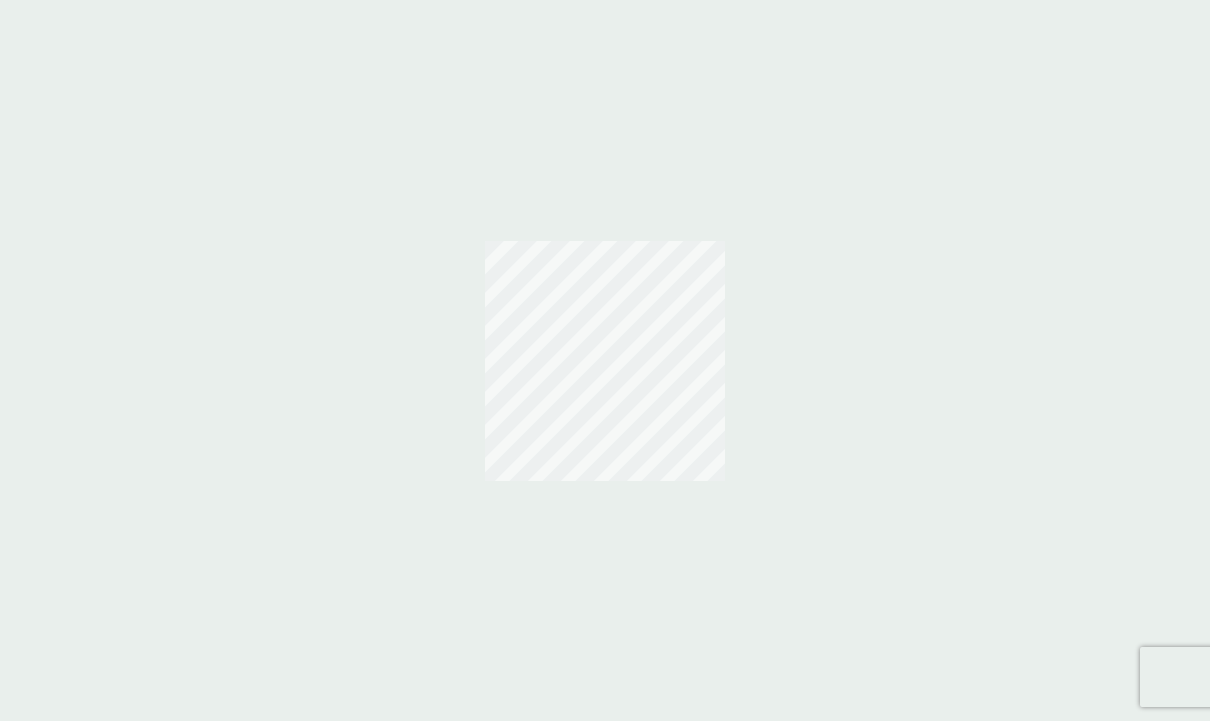 scroll, scrollTop: 0, scrollLeft: 0, axis: both 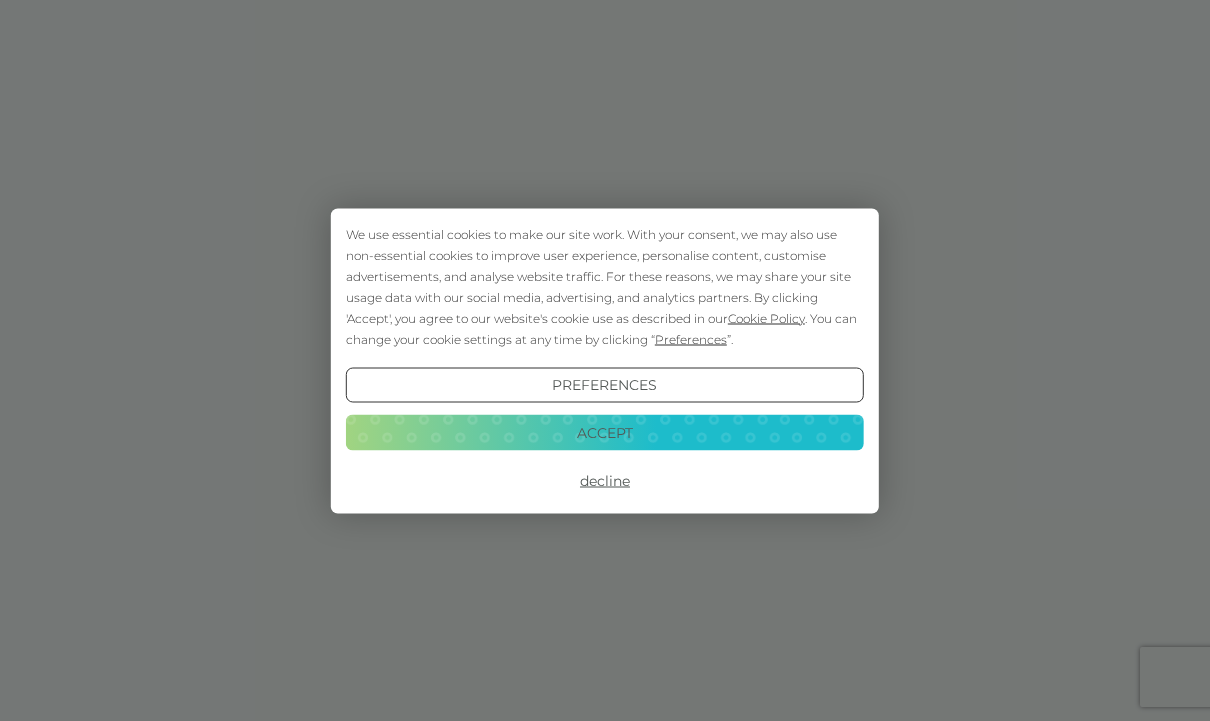 click on "Preferences" at bounding box center (605, 385) 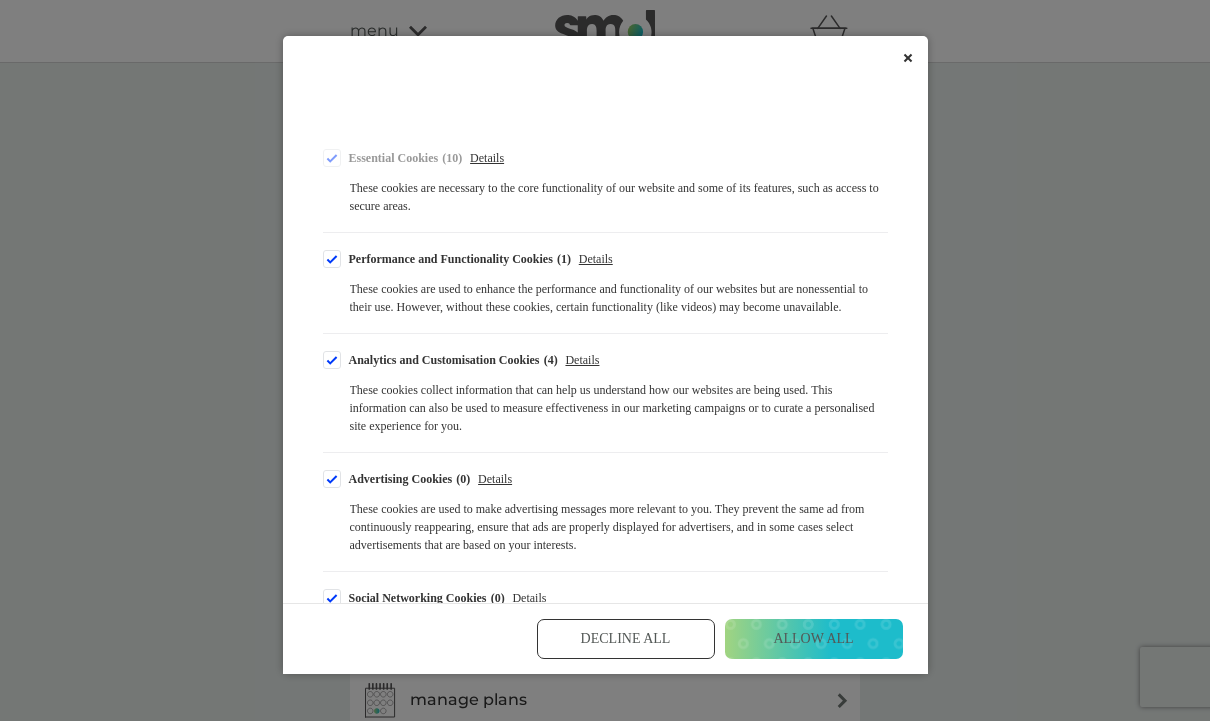 scroll, scrollTop: 167, scrollLeft: 0, axis: vertical 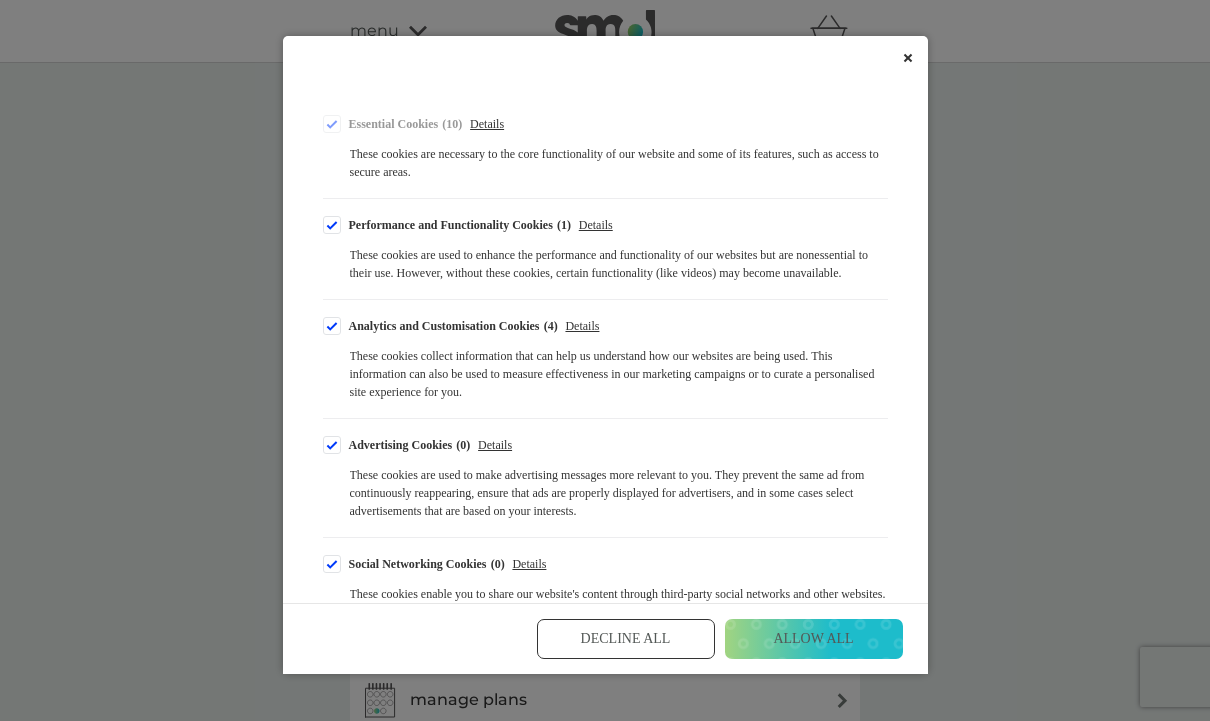 click on "Decline All" at bounding box center [626, 639] 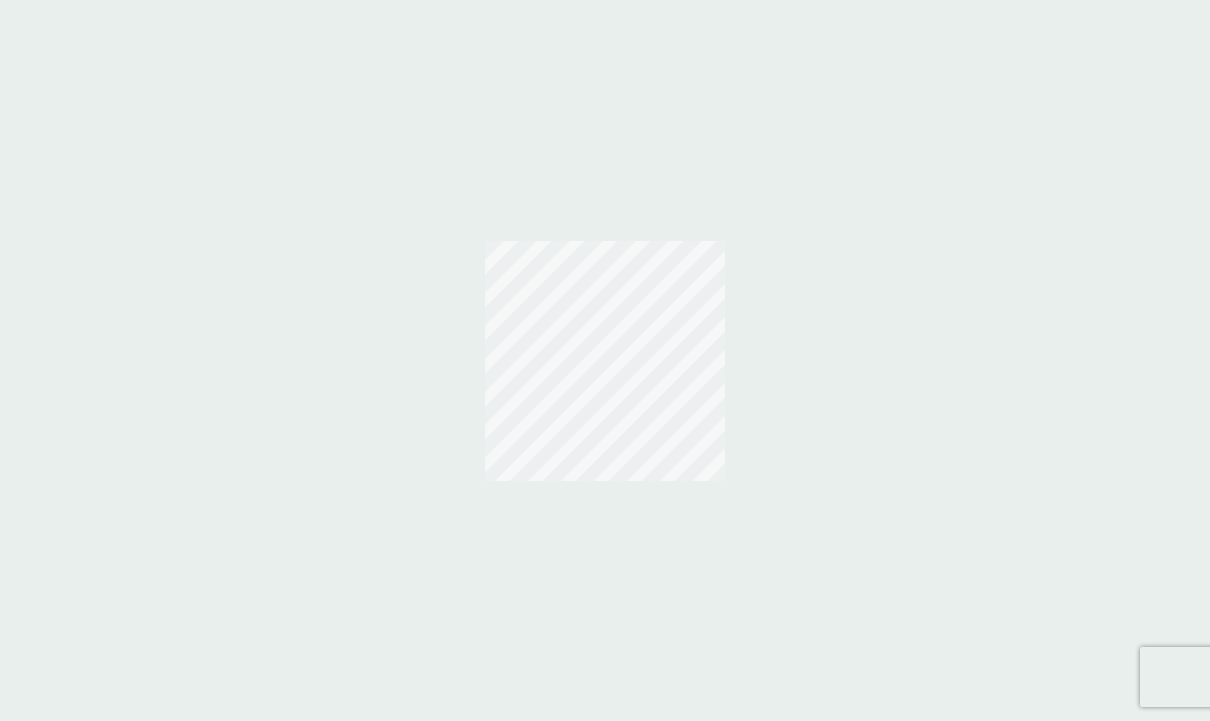 scroll, scrollTop: 0, scrollLeft: 0, axis: both 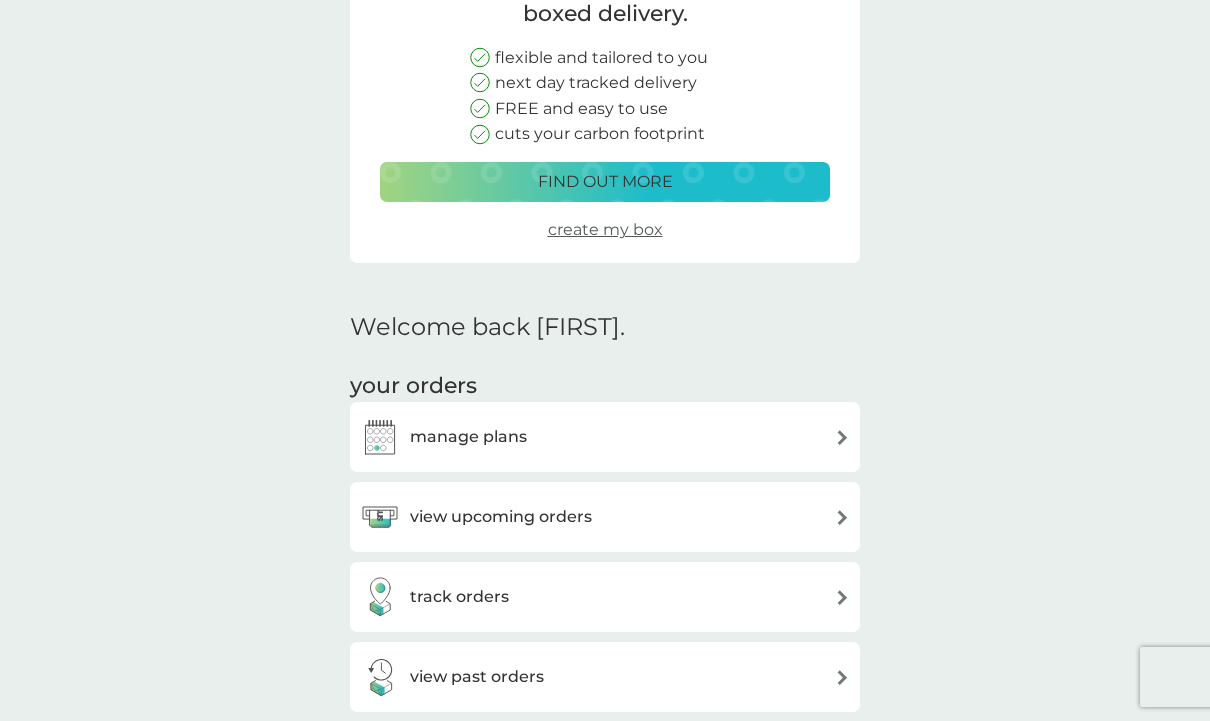 click at bounding box center (380, 437) 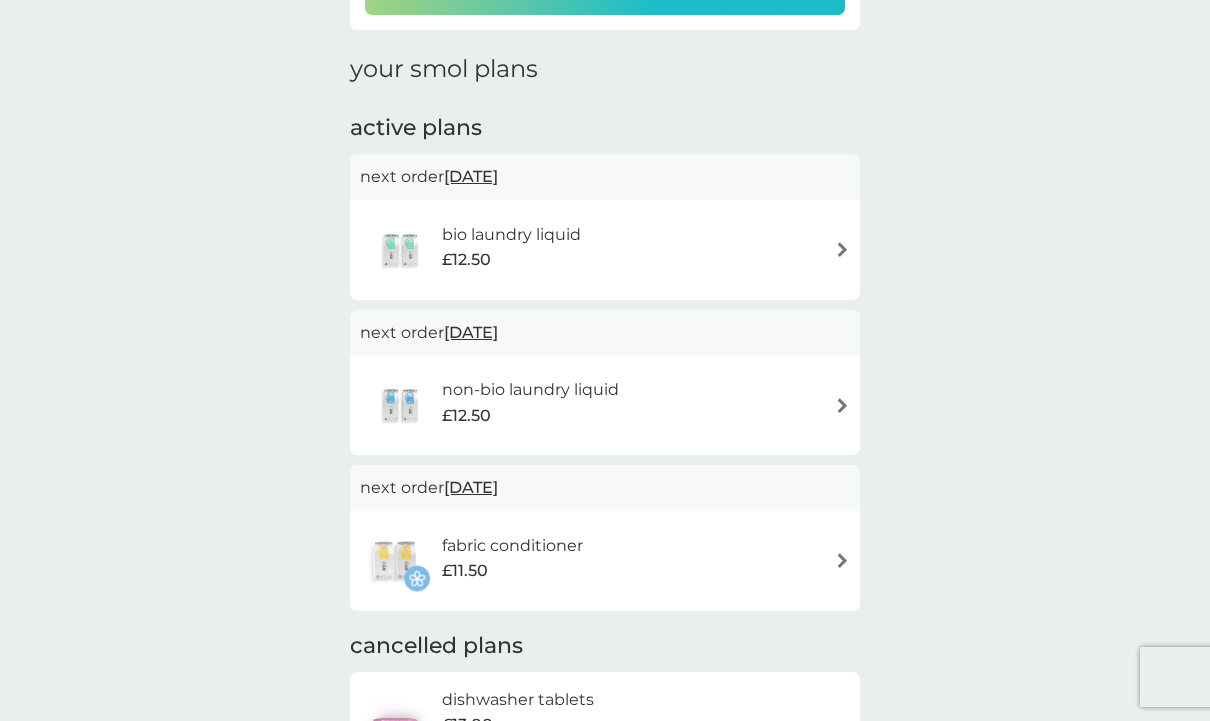 scroll, scrollTop: 0, scrollLeft: 0, axis: both 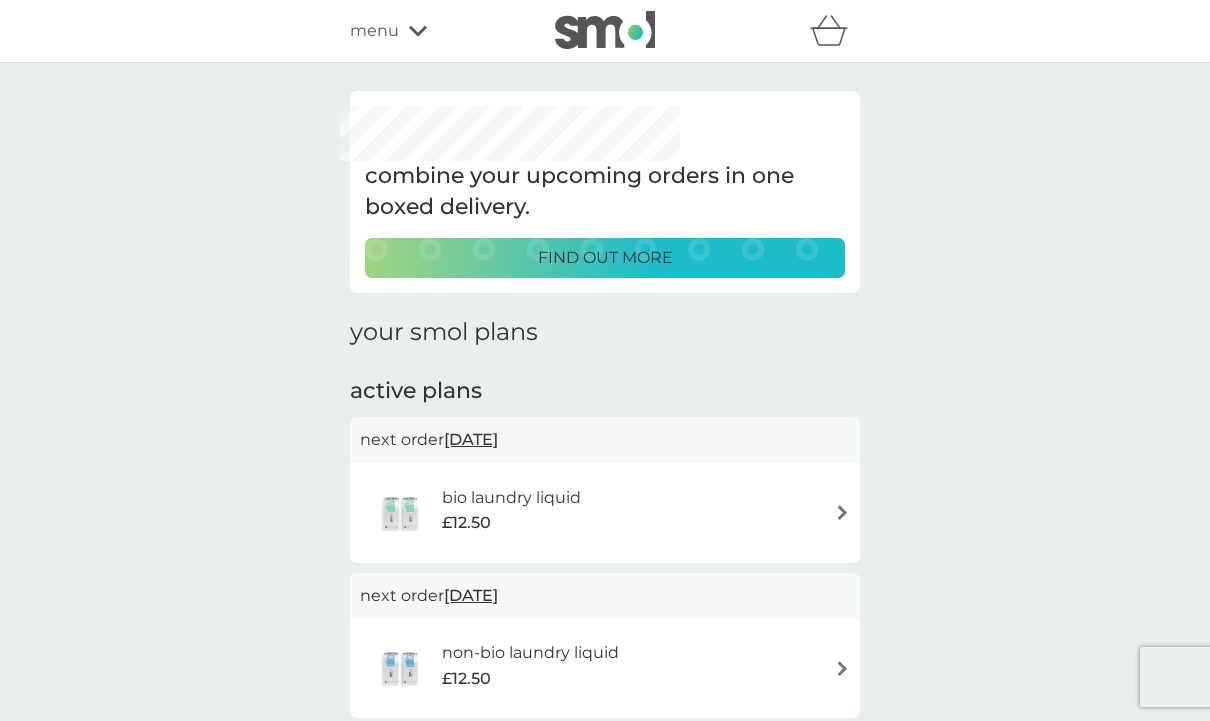 click at bounding box center [401, 513] 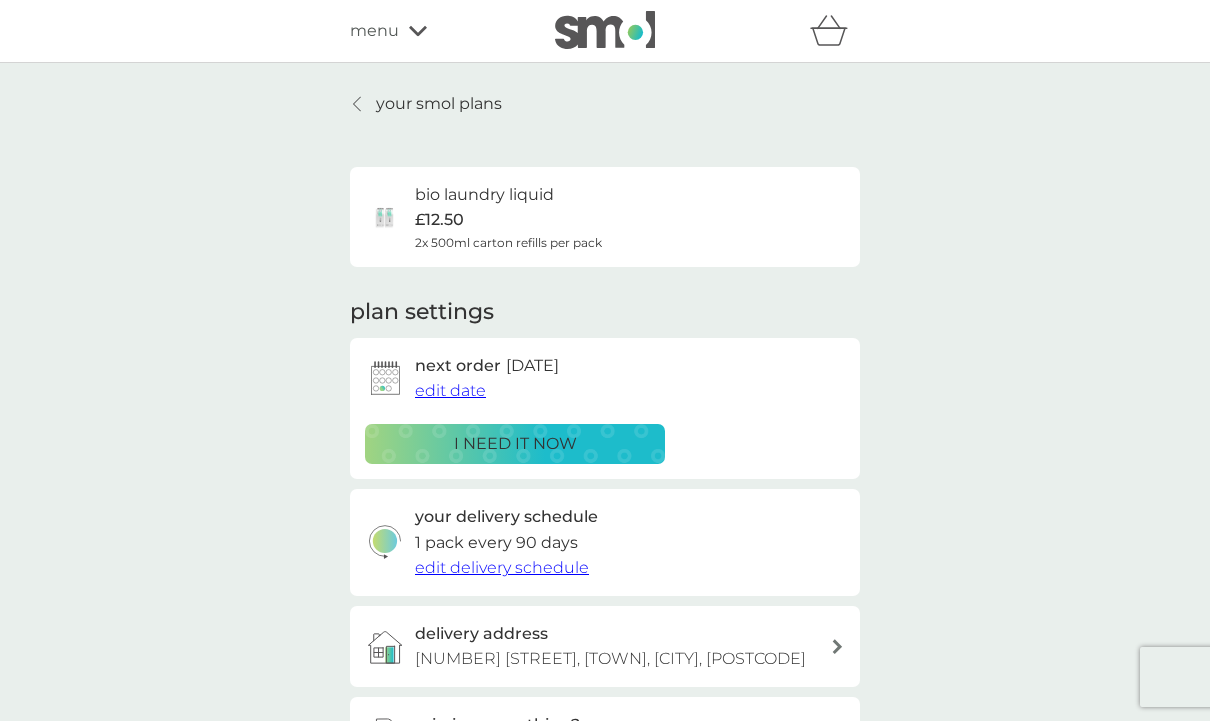 scroll, scrollTop: 16, scrollLeft: 0, axis: vertical 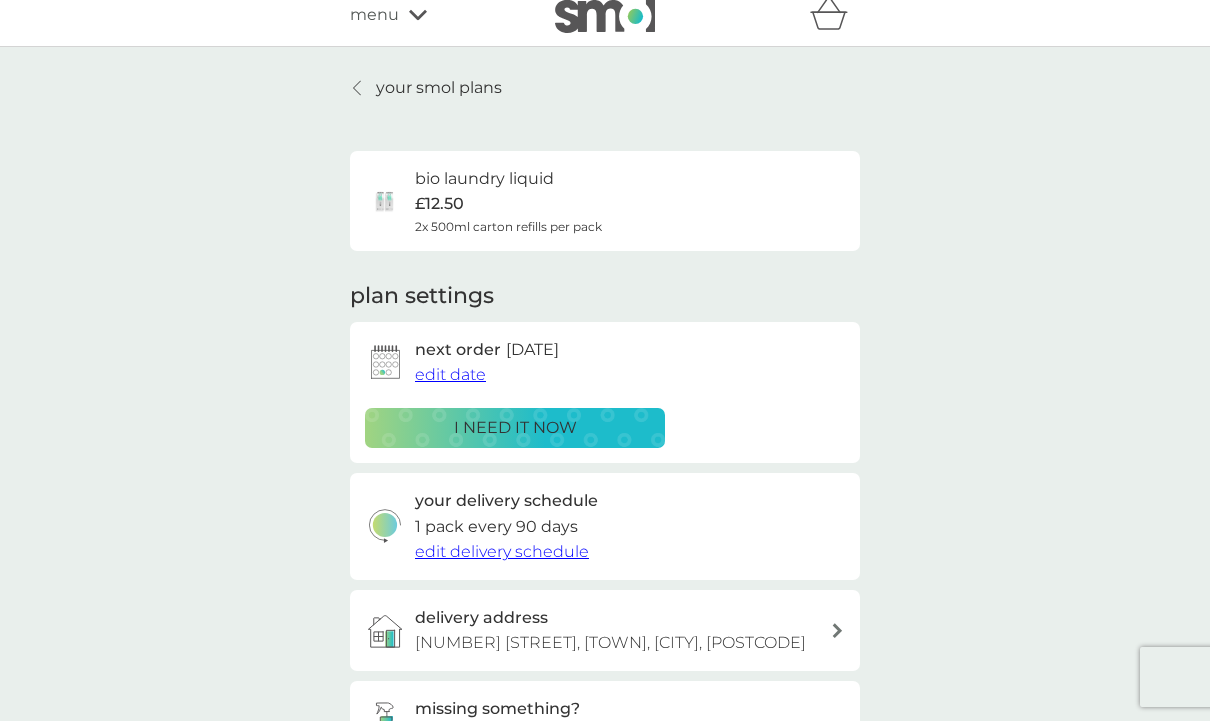 click on "edit date" at bounding box center (450, 374) 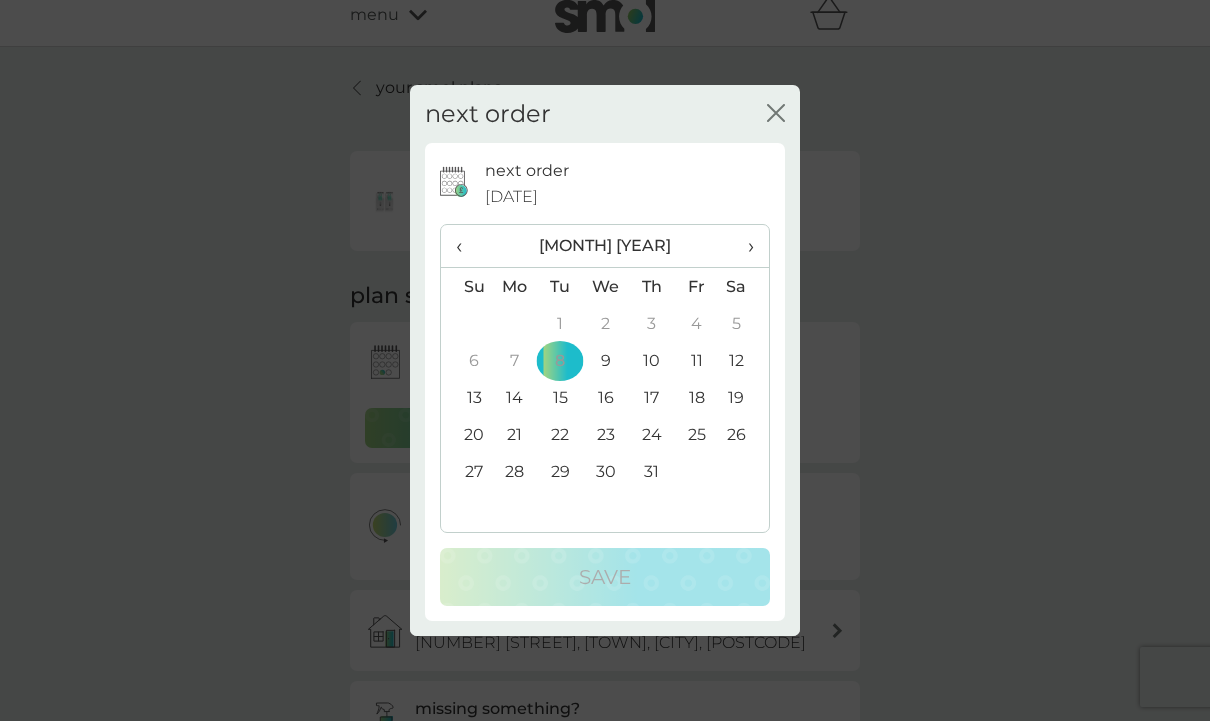 click on "›" at bounding box center (744, 246) 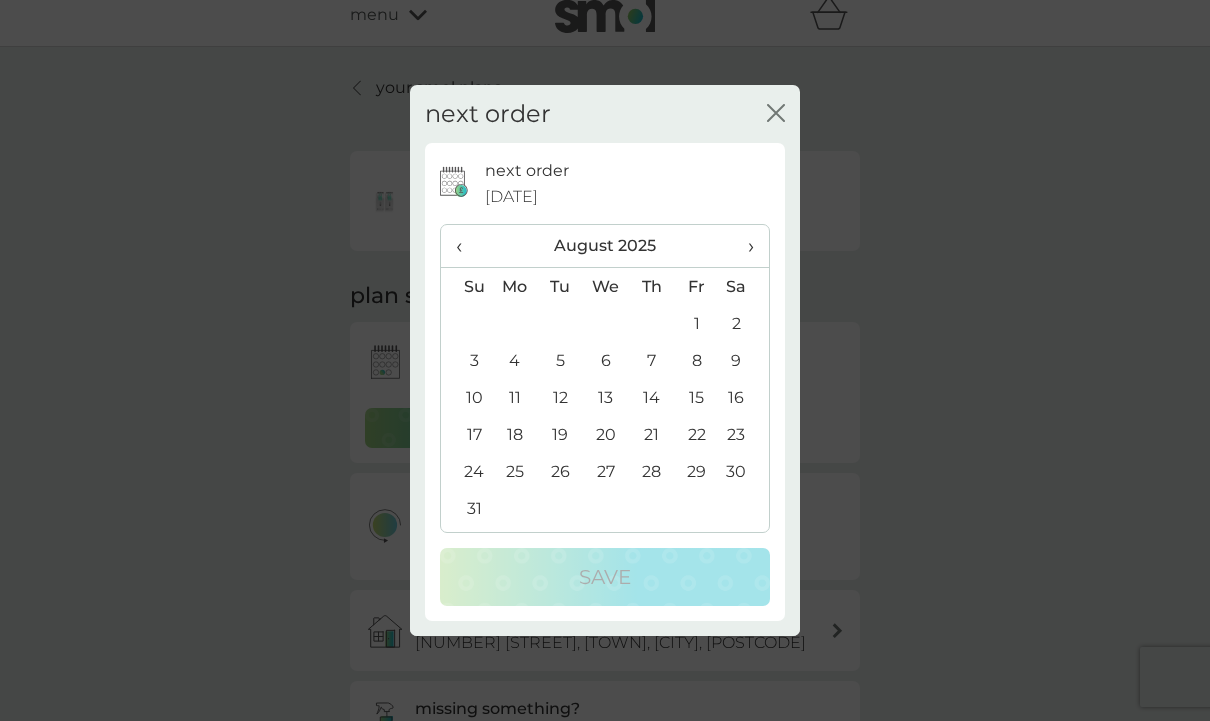 click on "10" at bounding box center [466, 323] 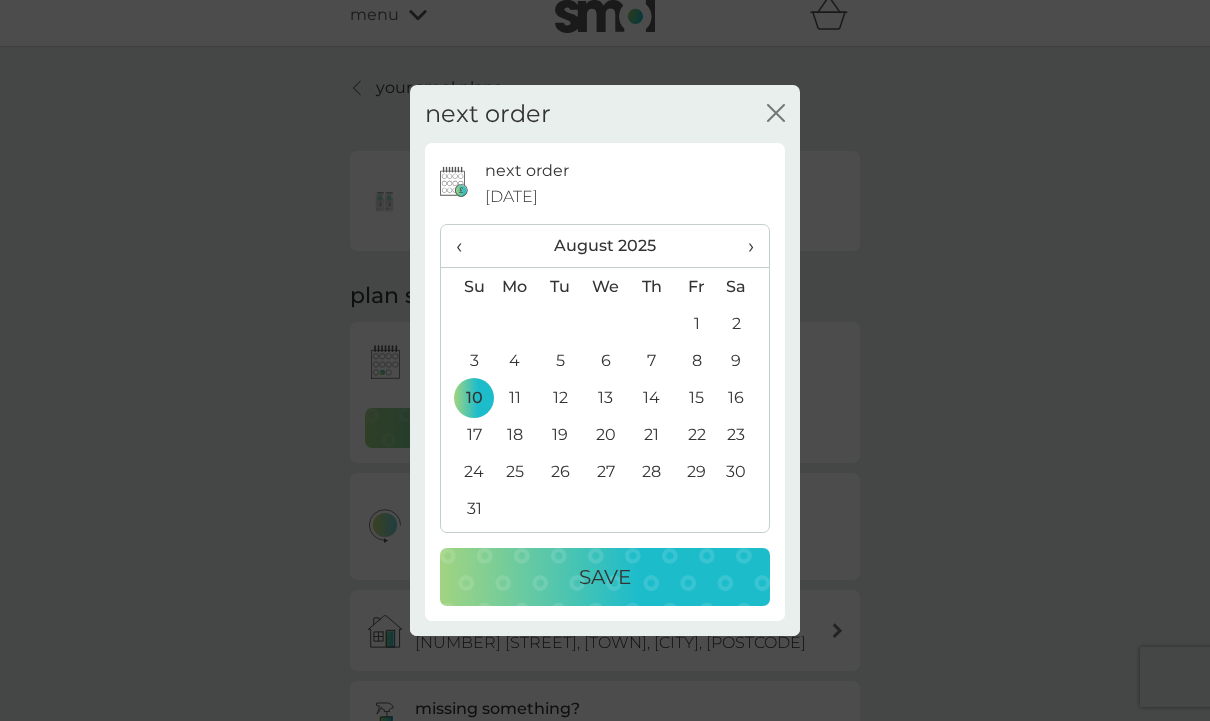 click on "Save" at bounding box center (605, 577) 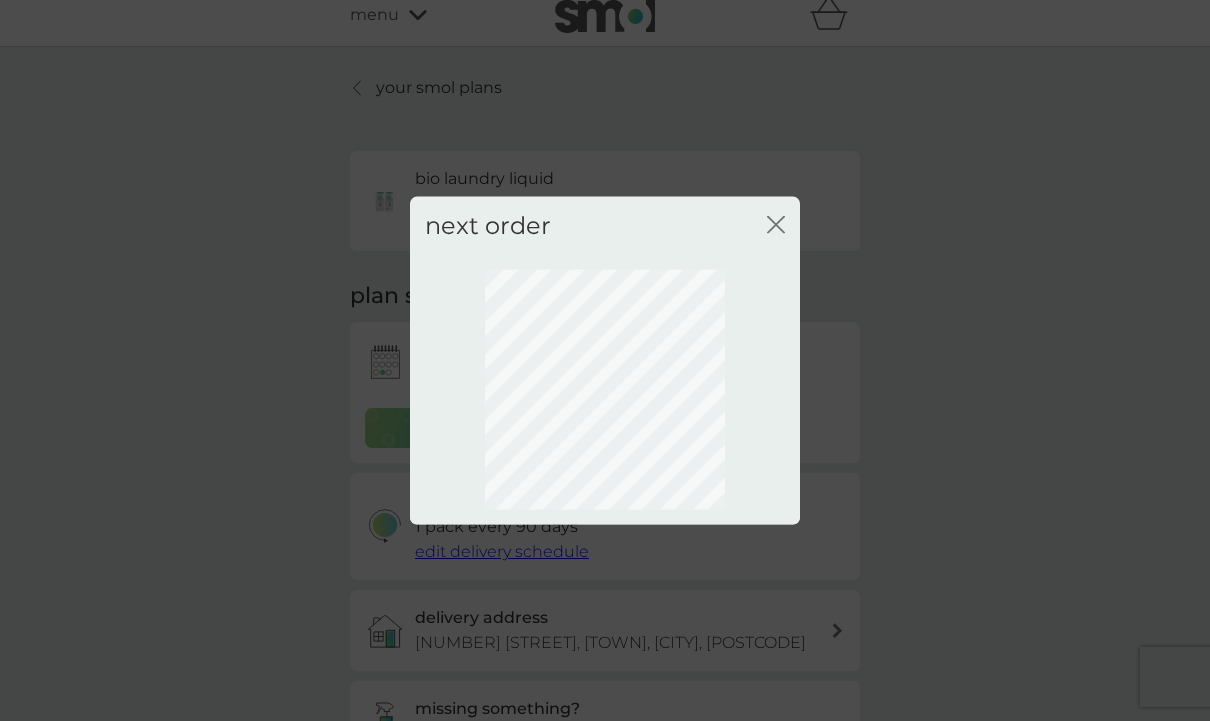click at bounding box center [772, 224] 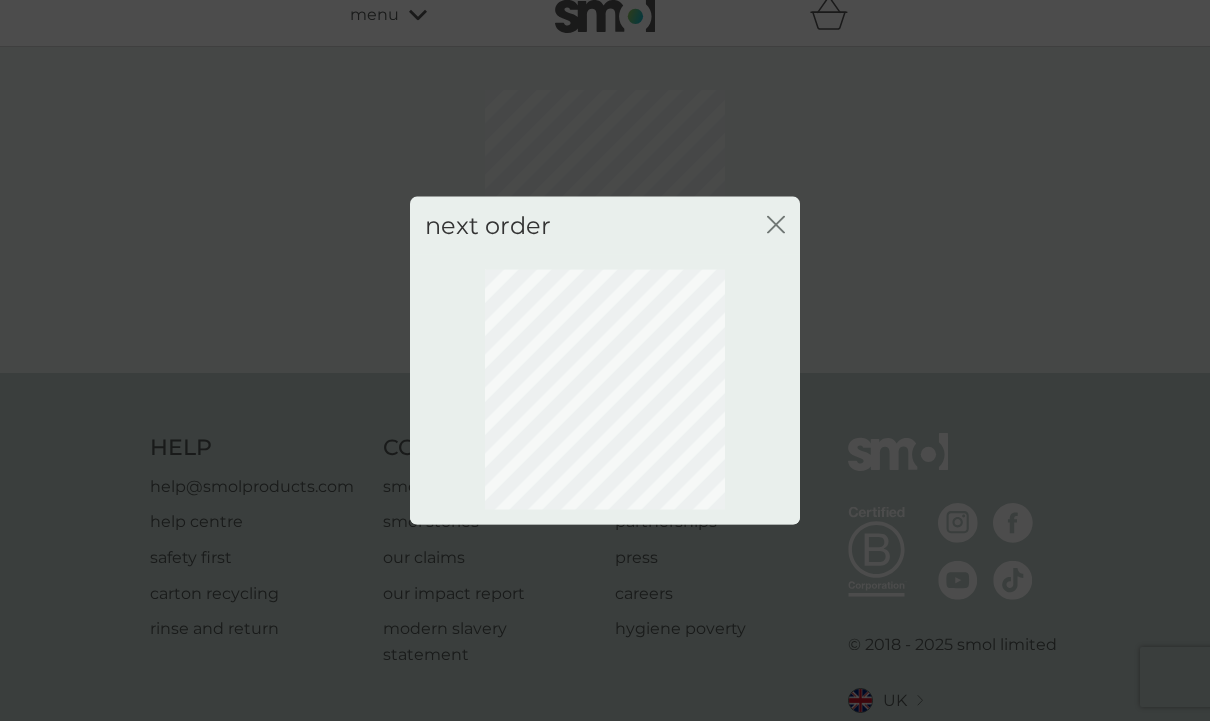 click at bounding box center (772, 224) 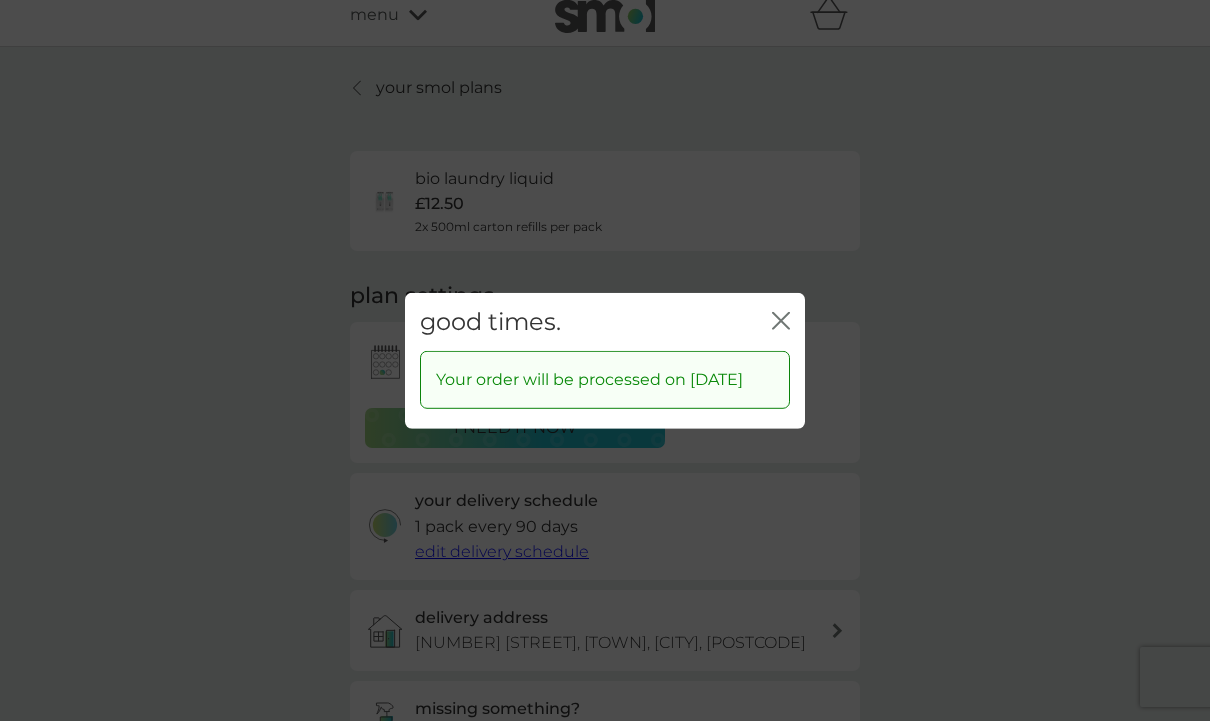click on "close" at bounding box center [781, 320] 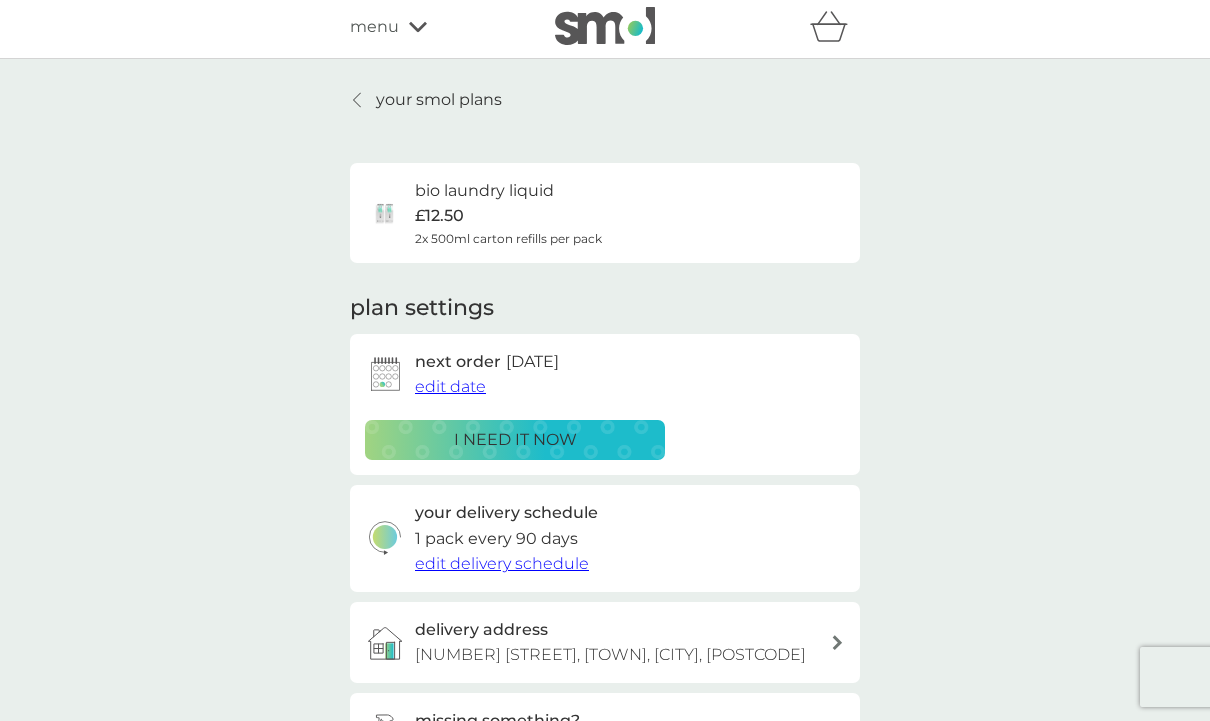 scroll, scrollTop: 0, scrollLeft: 0, axis: both 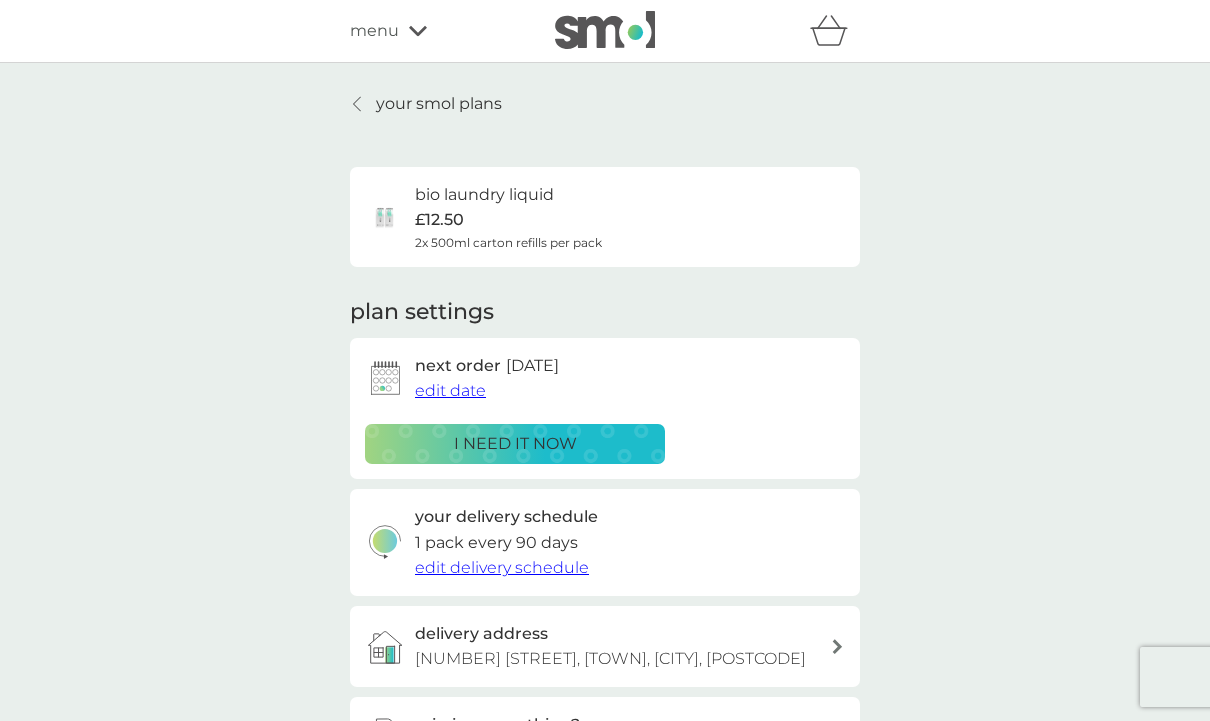 click on "bio laundry liquid" at bounding box center (484, 195) 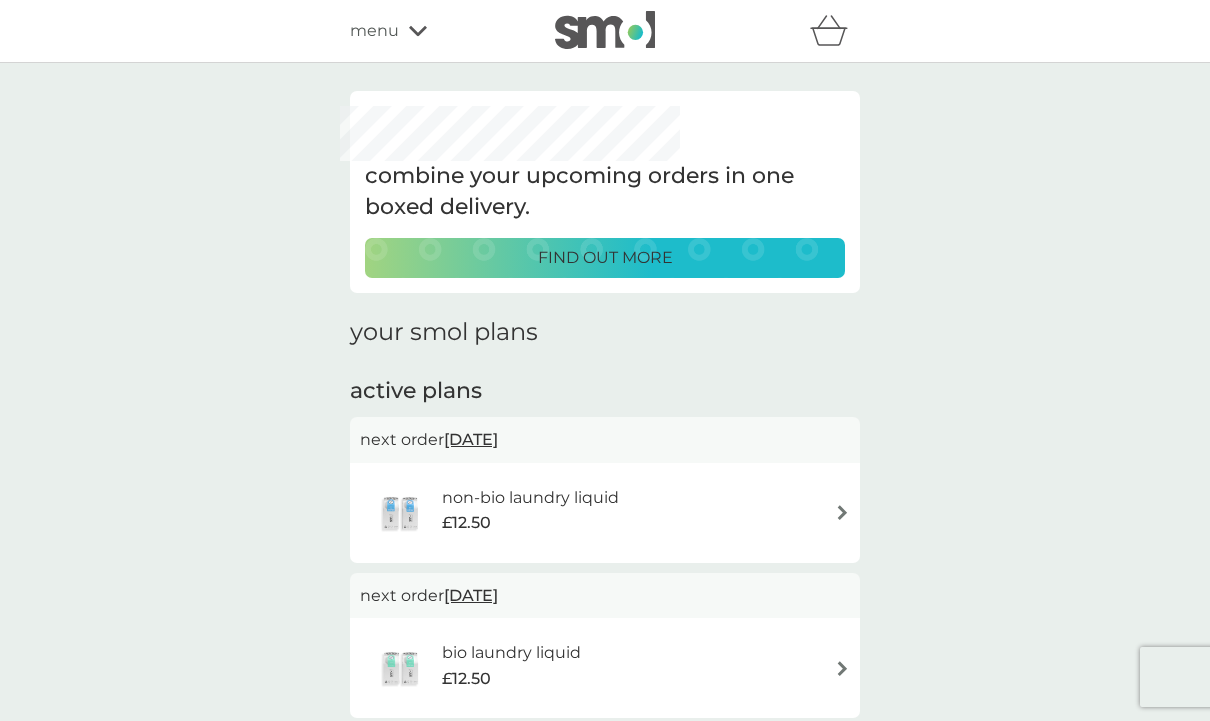 click at bounding box center [401, 513] 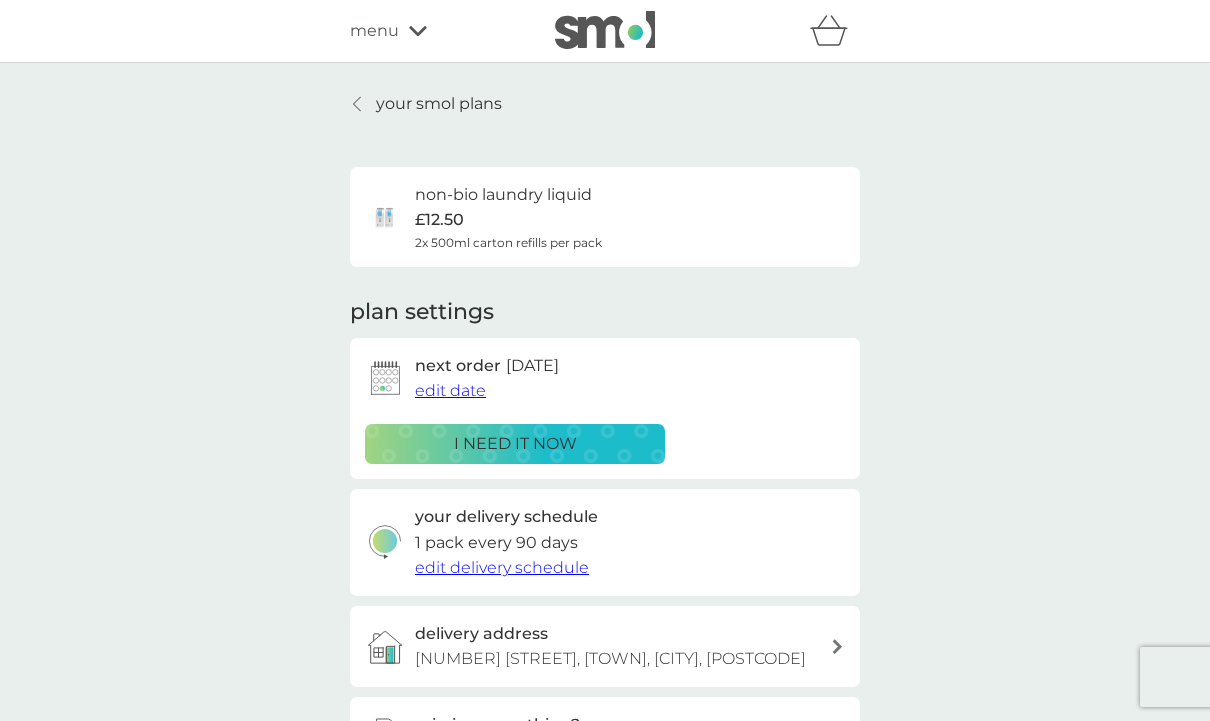 click on "edit date" at bounding box center [450, 390] 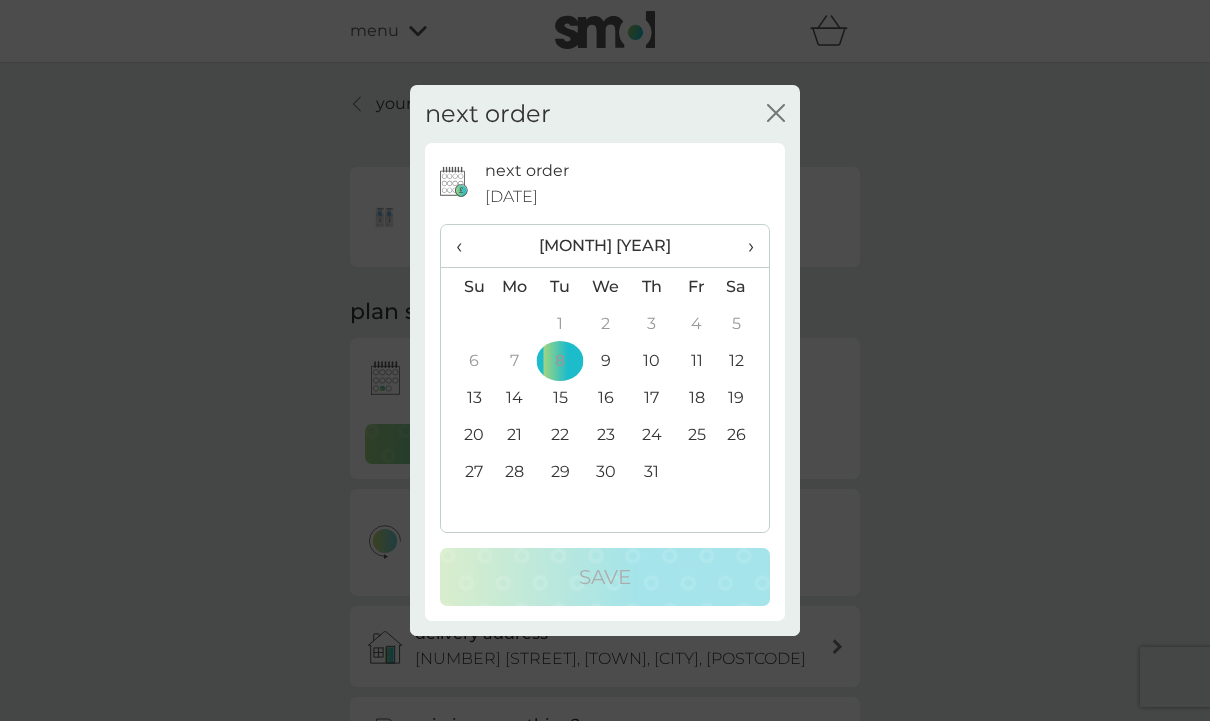 click on "›" at bounding box center [744, 246] 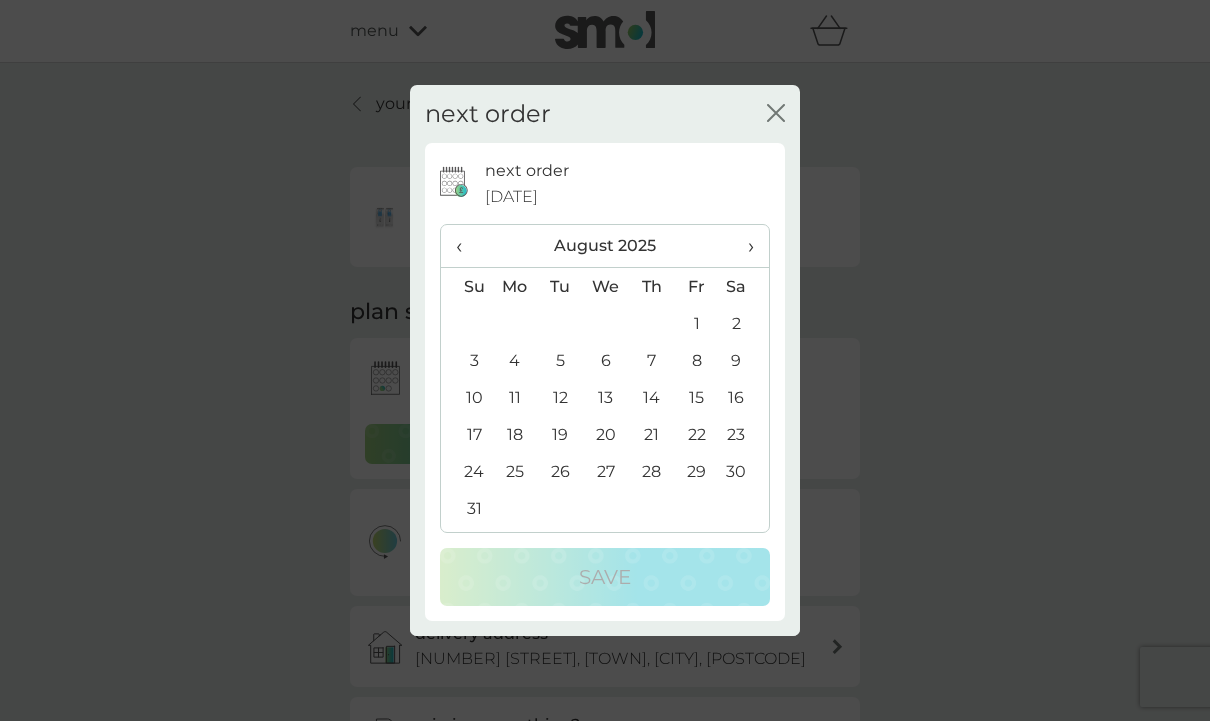 click on "10" at bounding box center [466, 323] 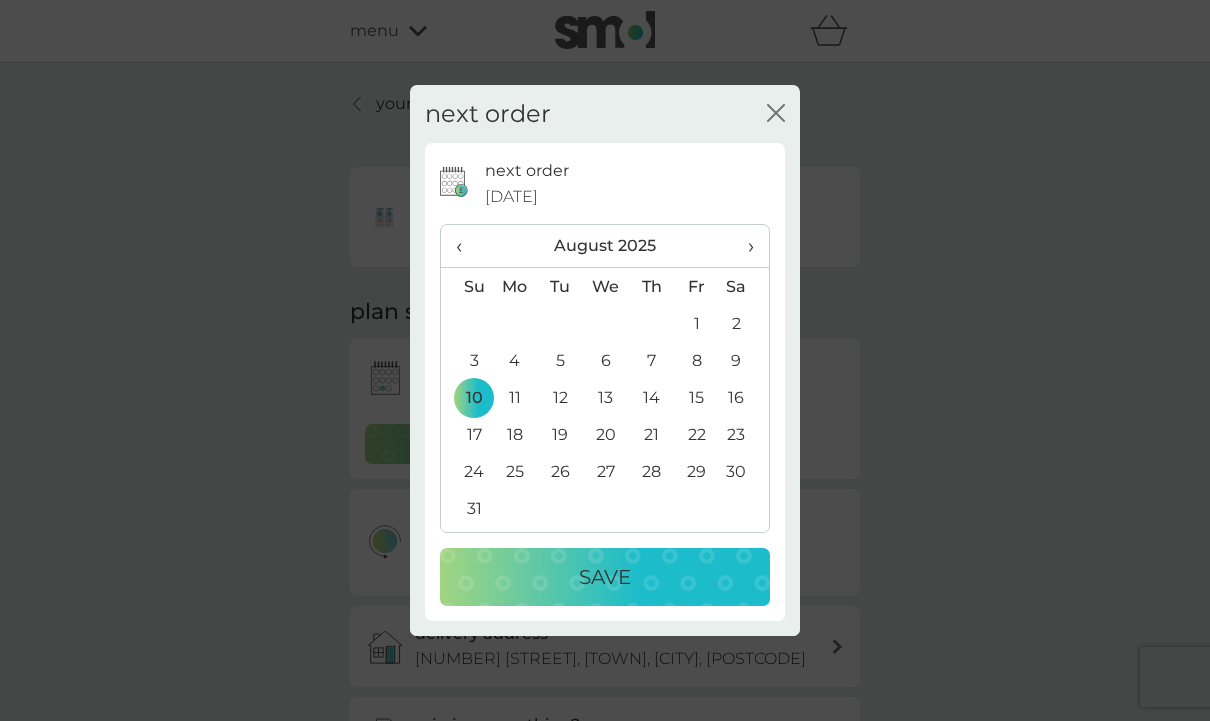 click on "Save" at bounding box center [605, 577] 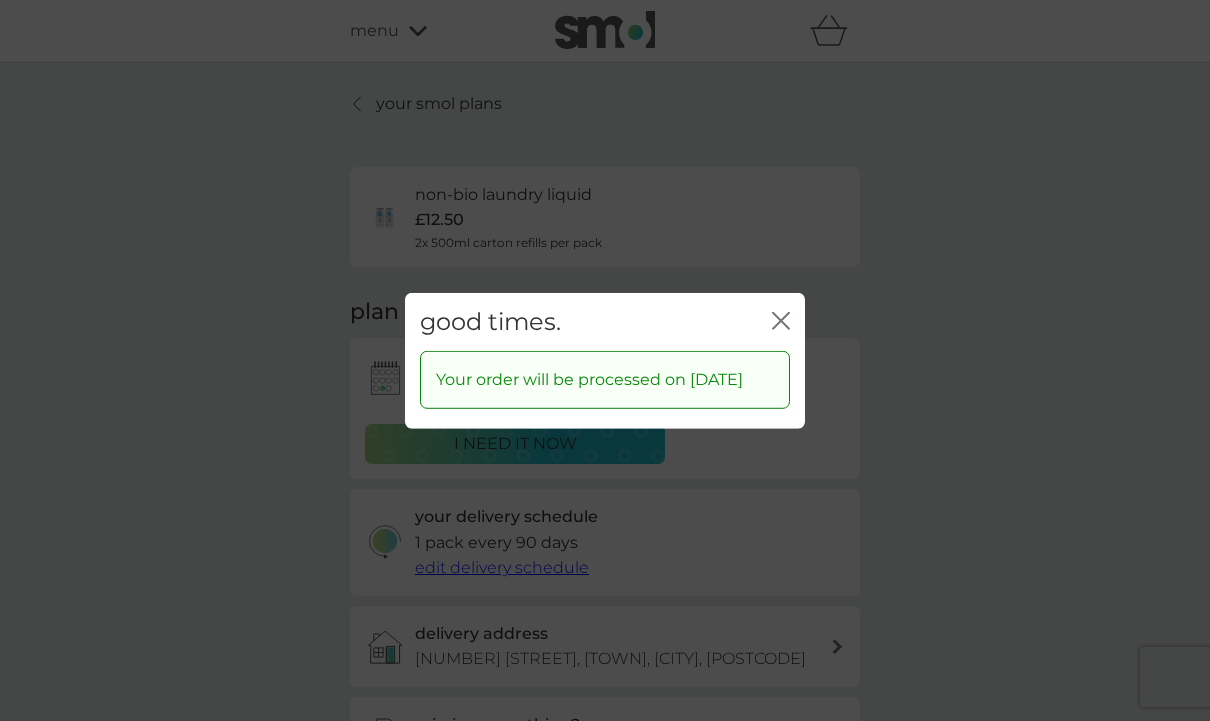 click on "close" at bounding box center [781, 320] 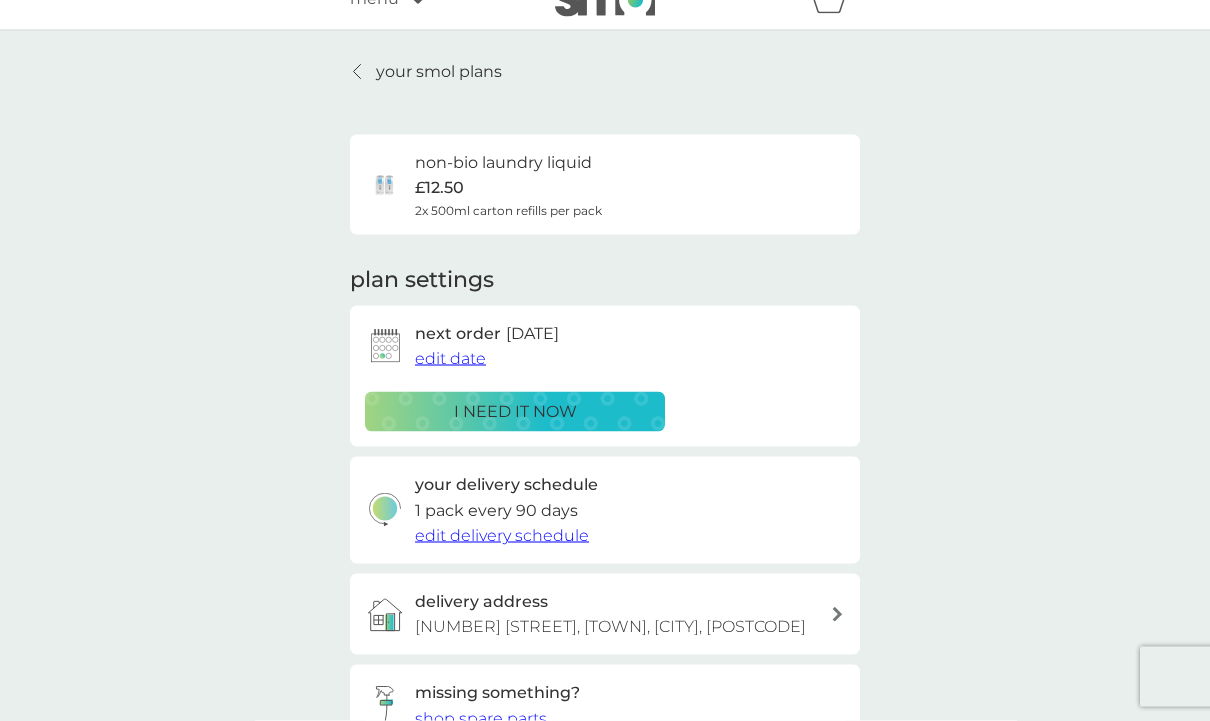 scroll, scrollTop: 0, scrollLeft: 0, axis: both 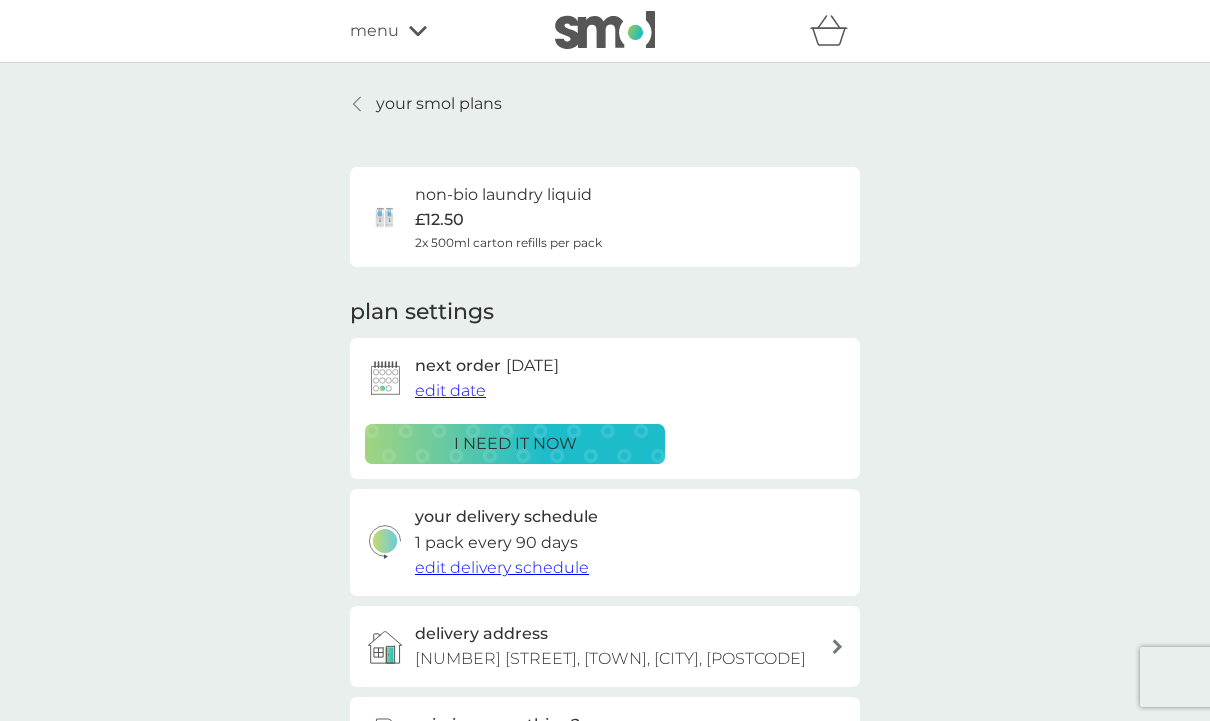click on "your smol plans" at bounding box center (439, 104) 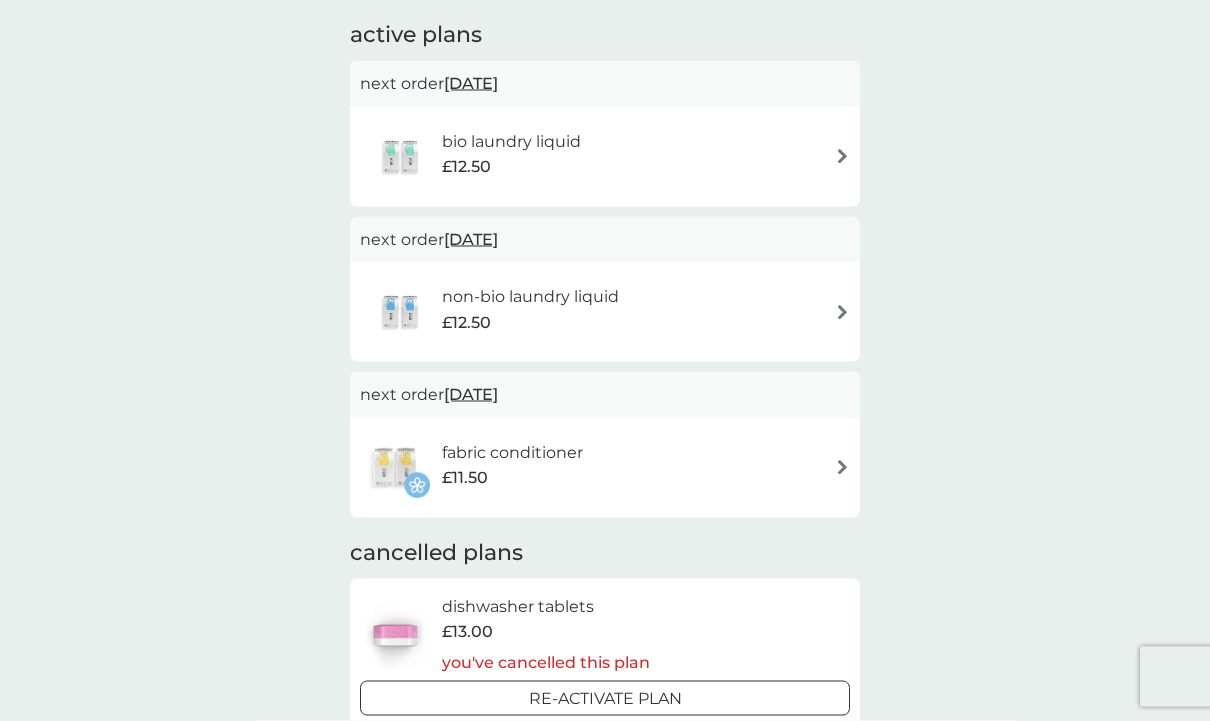scroll, scrollTop: 335, scrollLeft: 0, axis: vertical 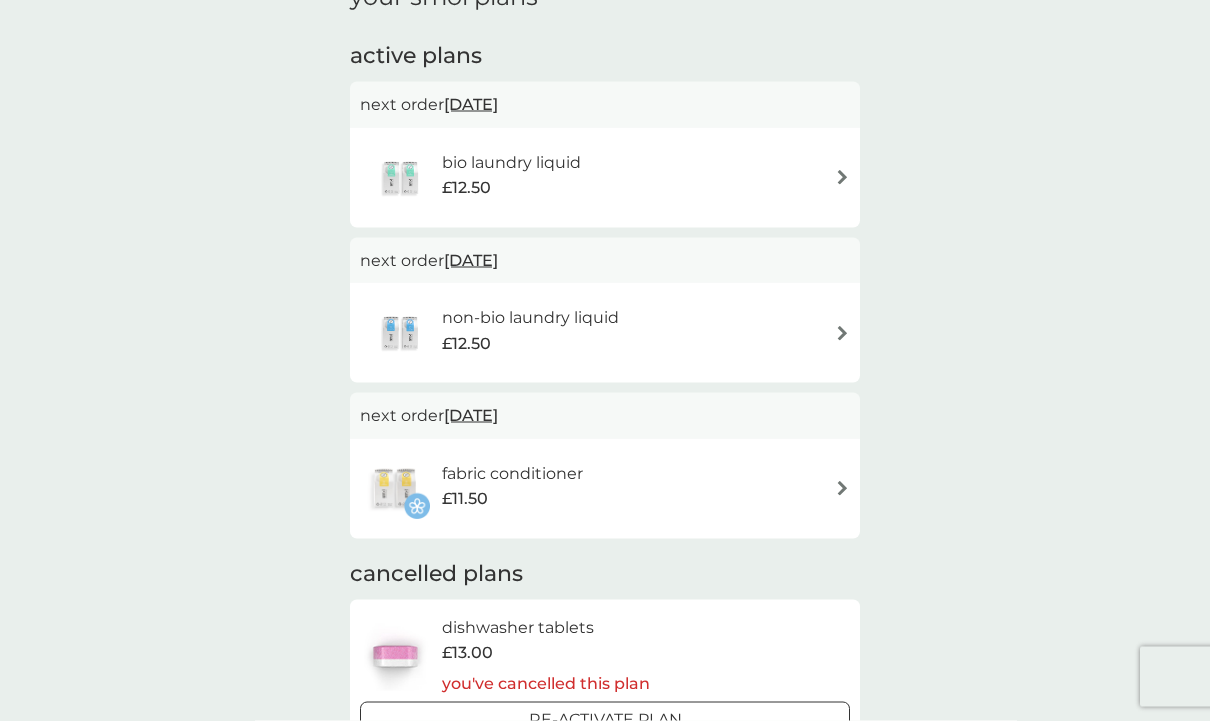 click on "bio laundry liquid £12.50" at bounding box center [605, 178] 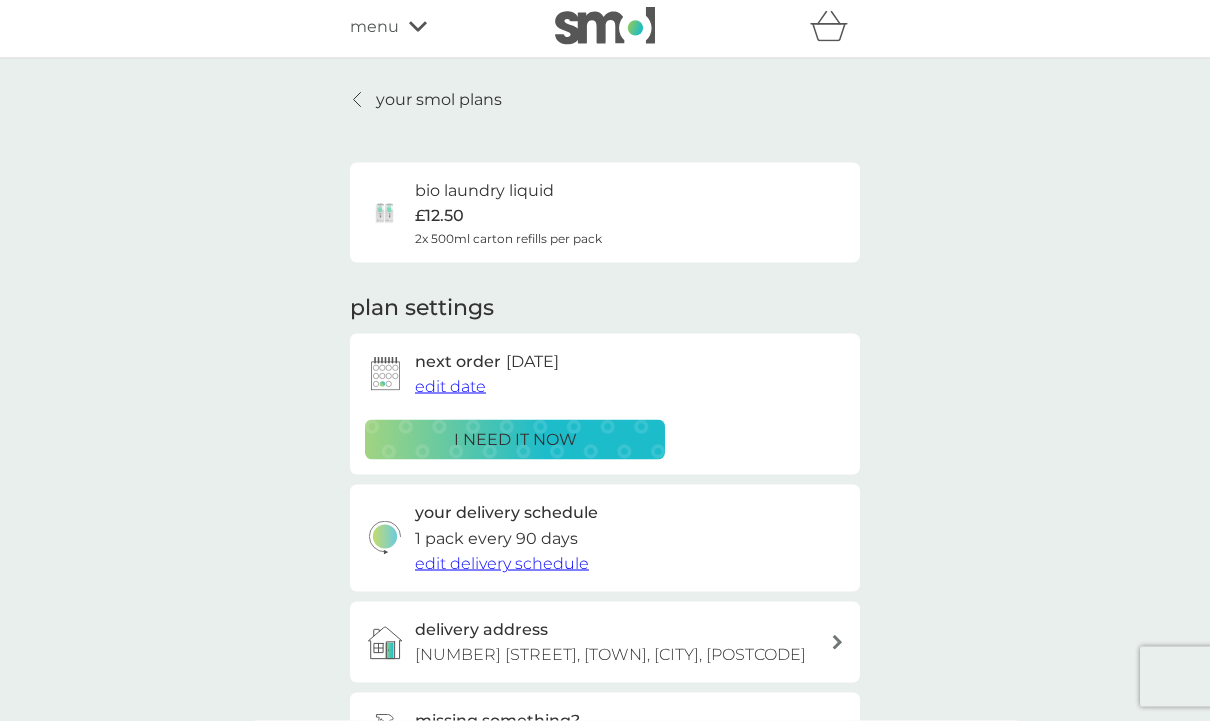 scroll, scrollTop: 0, scrollLeft: 0, axis: both 